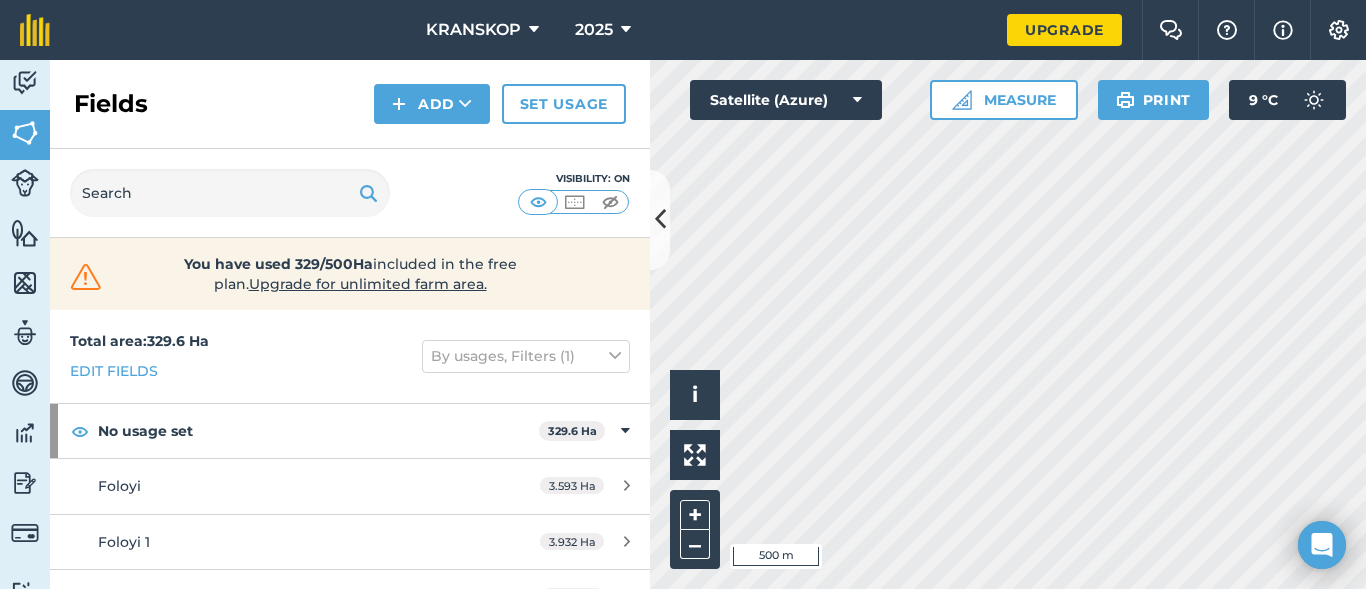 scroll, scrollTop: 0, scrollLeft: 0, axis: both 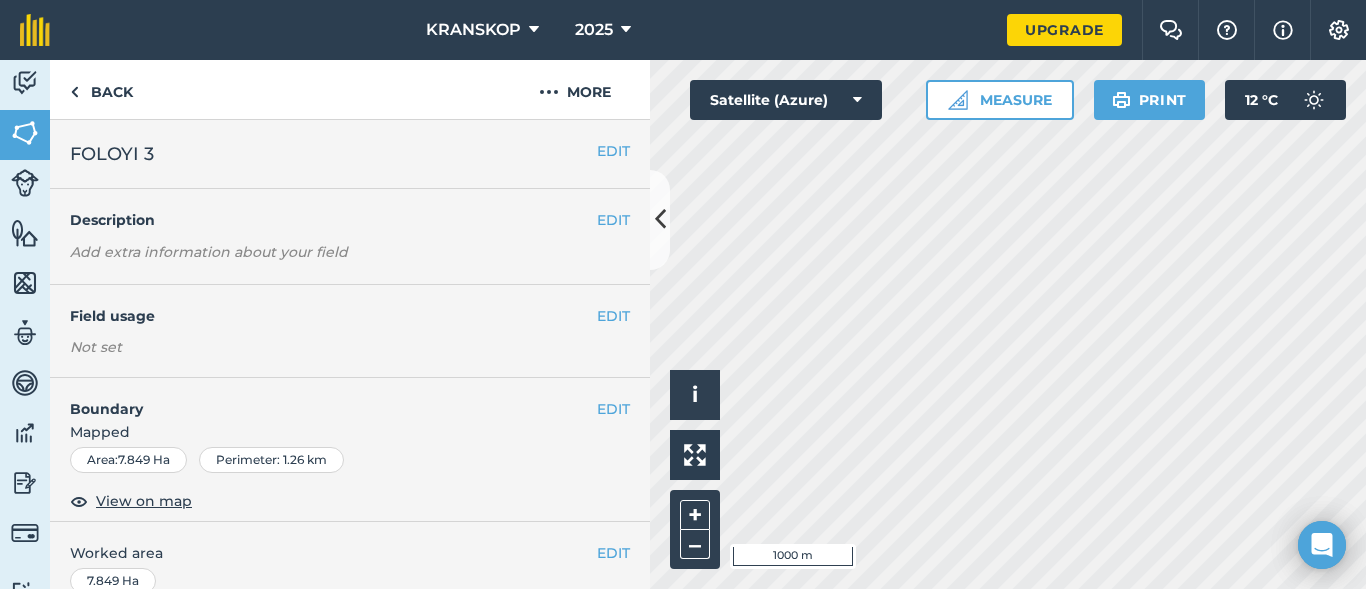 click on "KRANSKOP 2025 Upgrade Farm Chat Help Info Settings Map printing is not available on our free plan Please upgrade to our Essentials, Plus or Pro plan to access this feature. Activity Fields Livestock Features Maps Team Vehicles Data Reporting Billing Tutorials Tutorials   Back   More EDIT FOLOYI 3 EDIT Description Add extra information about your field EDIT Field usage Not set EDIT Boundary   Mapped Area :  7.849   Ha Perimeter :   1.26   km   View on map EDIT Worked area 7.849   Ha Sub-fields   Divide your fields into sections, e.g. for multiple crops or grazing blocks   Add sub-fields Add field job Add note   Field Health To-Do Field History Reports There are no outstanding tasks for this field. Click to start drawing i © 2025 TomTom, Microsoft 1000 m + – Satellite (Azure) Measure Print 12   ° C" at bounding box center (683, 294) 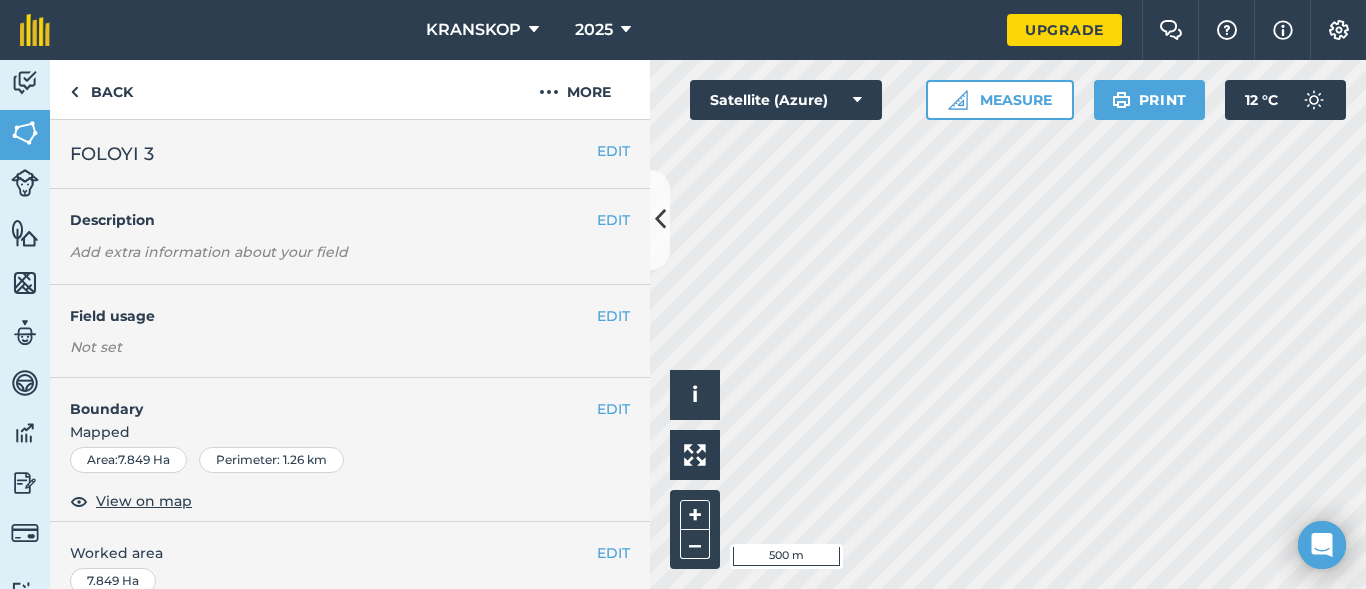 click on "KRANSKOP 2025 Upgrade Farm Chat Help Info Settings Map printing is not available on our free plan Please upgrade to our Essentials, Plus or Pro plan to access this feature. Activity Fields Livestock Features Maps Team Vehicles Data Reporting Billing Tutorials Tutorials   Back   More EDIT FOLOYI 3 EDIT Description Add extra information about your field EDIT Field usage Not set EDIT Boundary   Mapped Area :  7.849   Ha Perimeter :   1.26   km   View on map EDIT Worked area 7.849   Ha Sub-fields   Divide your fields into sections, e.g. for multiple crops or grazing blocks   Add sub-fields Add field job Add note   Field Health To-Do Field History Reports There are no outstanding tasks for this field. Click to start drawing i © 2025 TomTom, Microsoft 500 m + – Satellite (Azure) Measure Print 12   ° C" at bounding box center (683, 294) 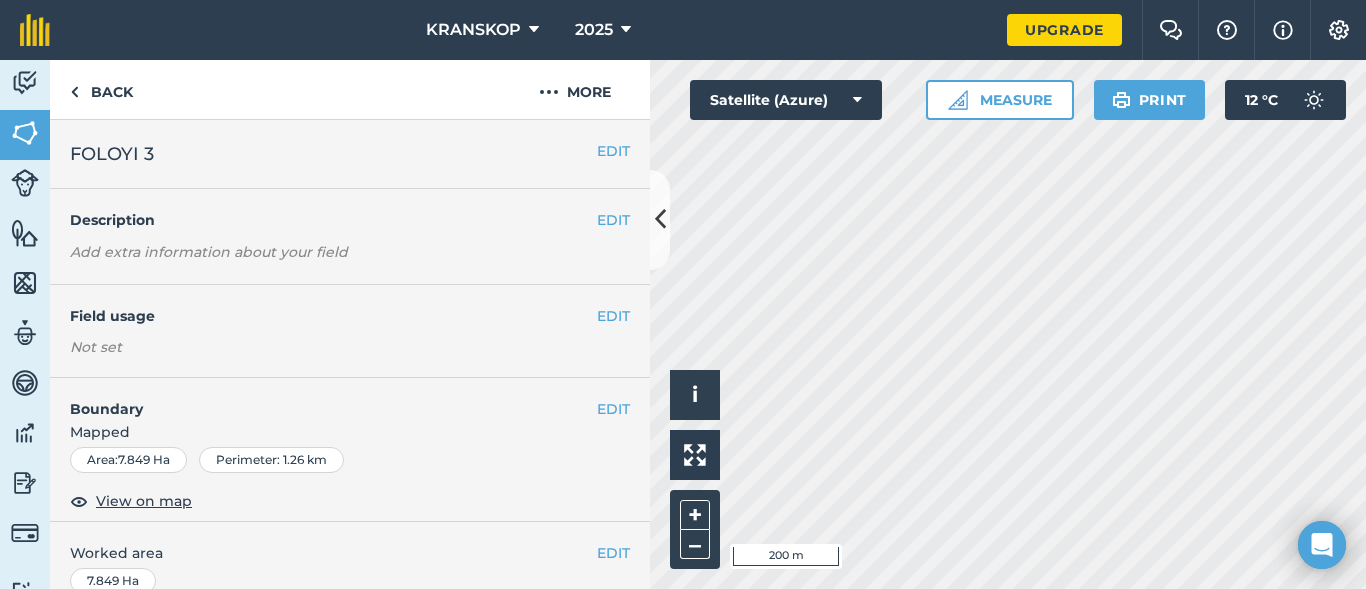 click on "KRANSKOP 2025 Upgrade Farm Chat Help Info Settings Map printing is not available on our free plan Please upgrade to our Essentials, Plus or Pro plan to access this feature. Activity Fields Livestock Features Maps Team Vehicles Data Reporting Billing Tutorials Tutorials   Back   More EDIT FOLOYI 3 EDIT Description Add extra information about your field EDIT Field usage Not set EDIT Boundary   Mapped Area :  7.849   Ha Perimeter :   1.26   km   View on map EDIT Worked area 7.849   Ha Sub-fields   Divide your fields into sections, e.g. for multiple crops or grazing blocks   Add sub-fields Add field job Add note   Field Health To-Do Field History Reports There are no outstanding tasks for this field. Click to start drawing i © 2025 TomTom, Microsoft 200 m + – Satellite (Azure) Measure Print 12   ° C" at bounding box center (683, 294) 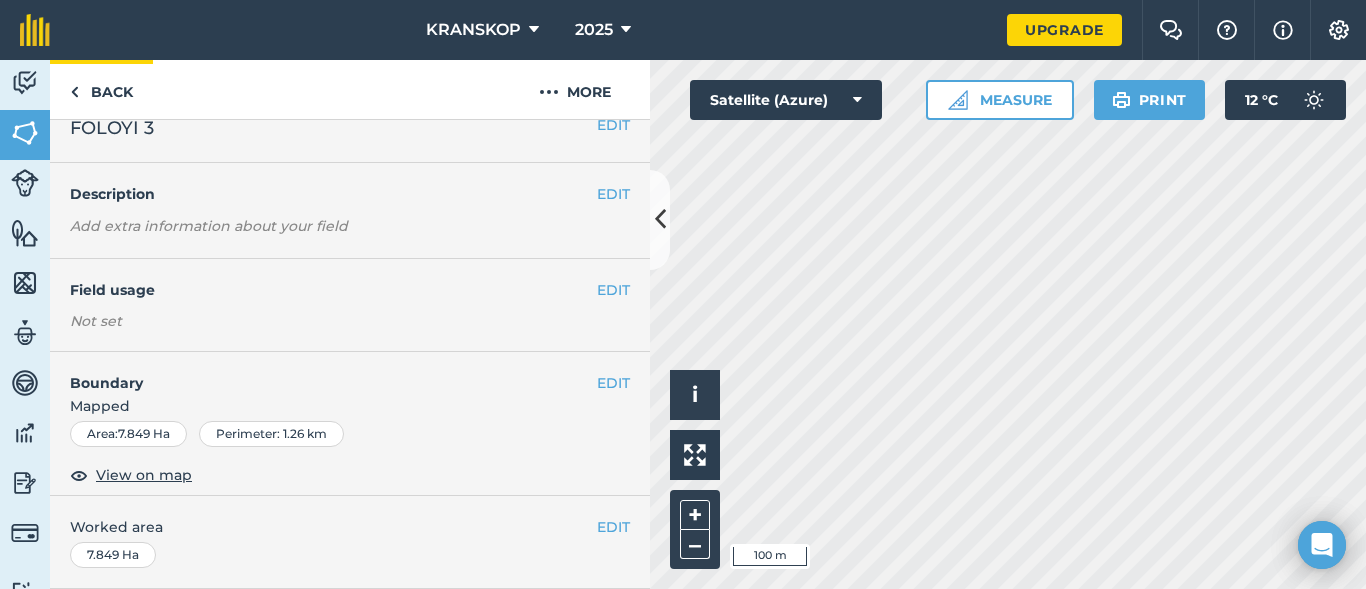 scroll, scrollTop: 0, scrollLeft: 0, axis: both 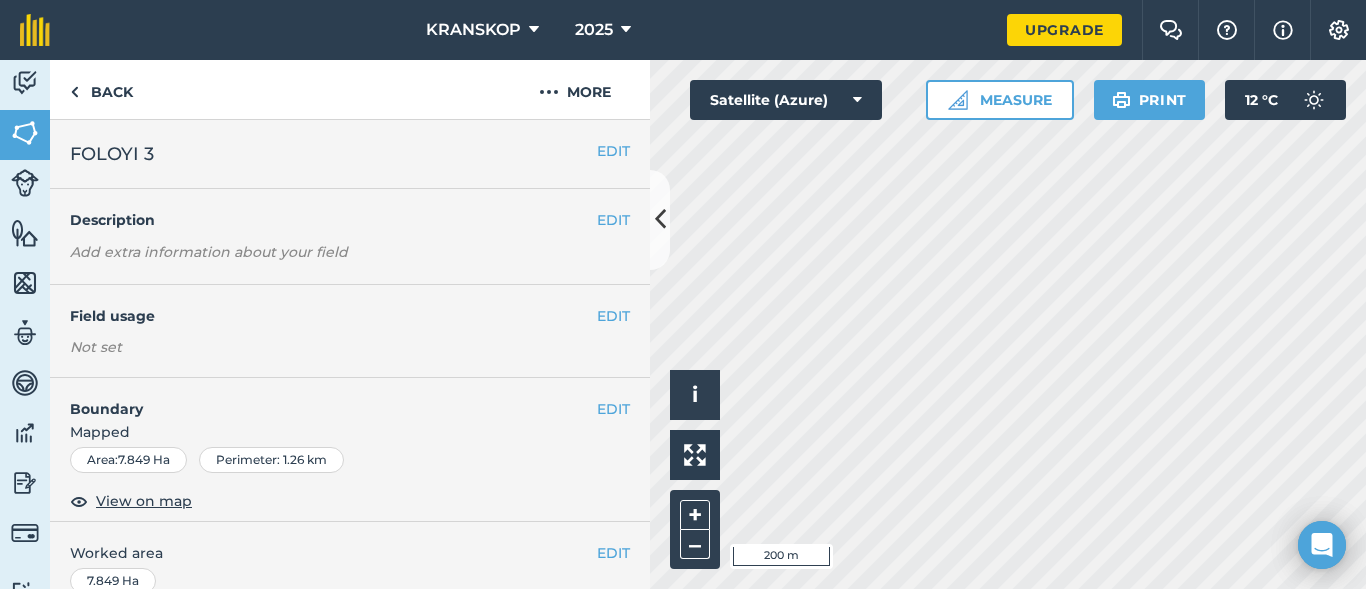 click on "Click to start drawing i © 2025 TomTom, Microsoft 200 m + – Satellite (Azure) Measure Print 12   ° C" at bounding box center (1008, 324) 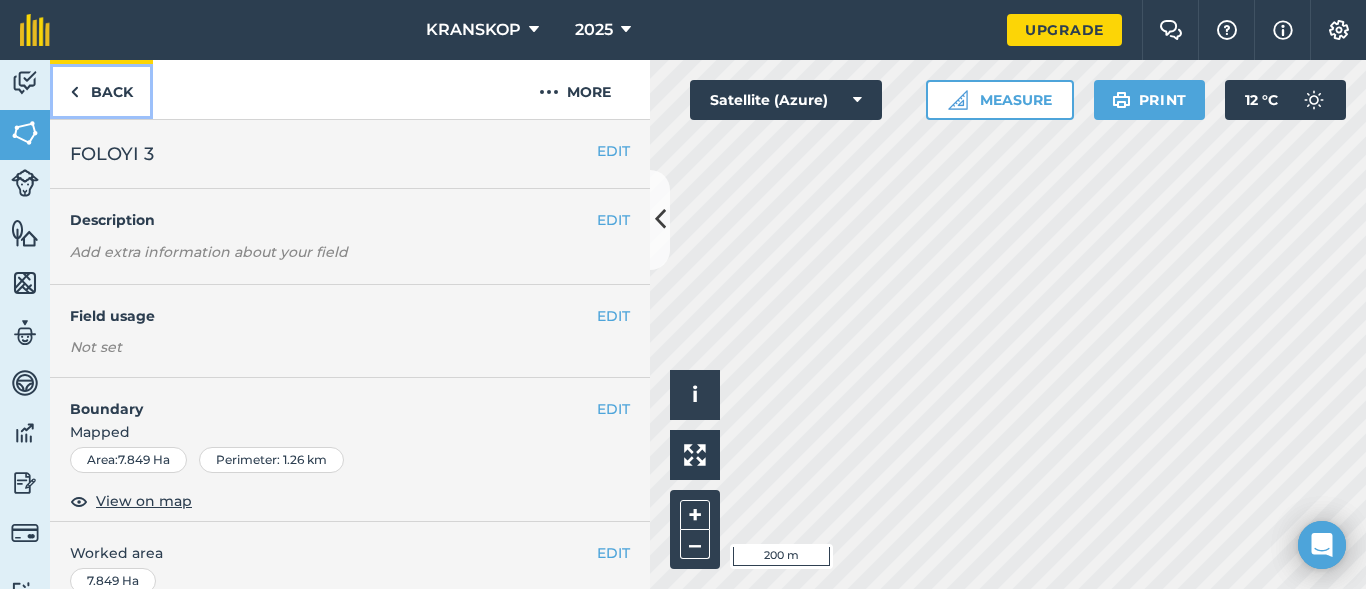 click on "Back" at bounding box center (101, 89) 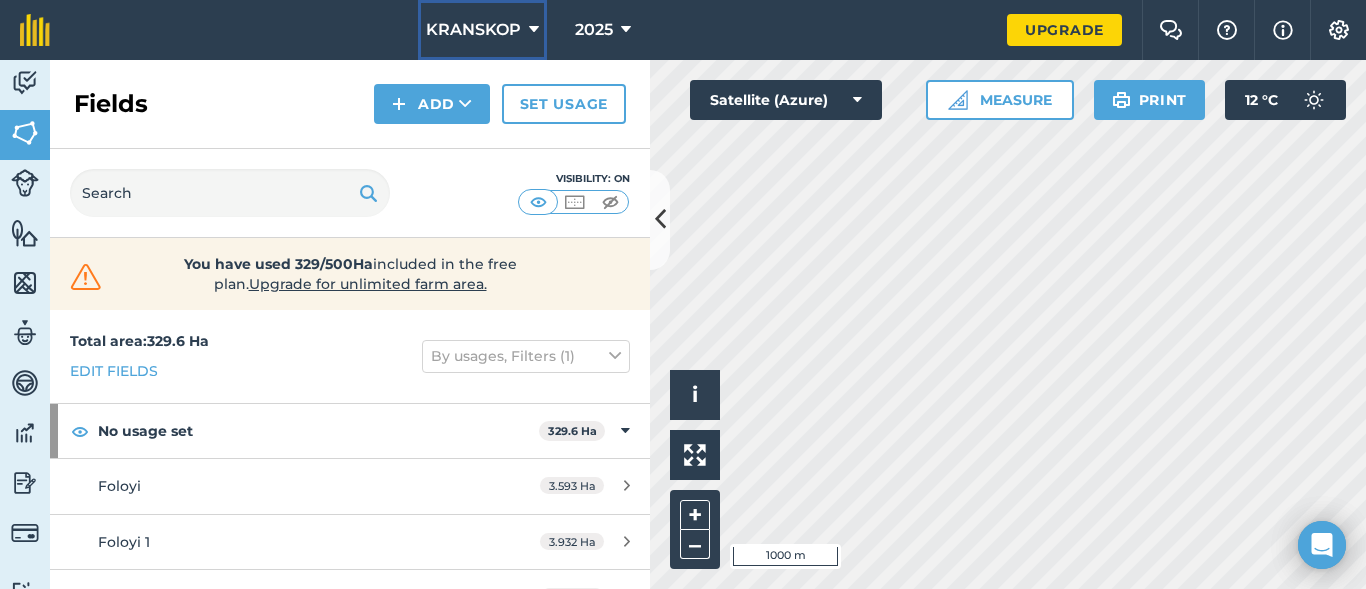 click at bounding box center [534, 30] 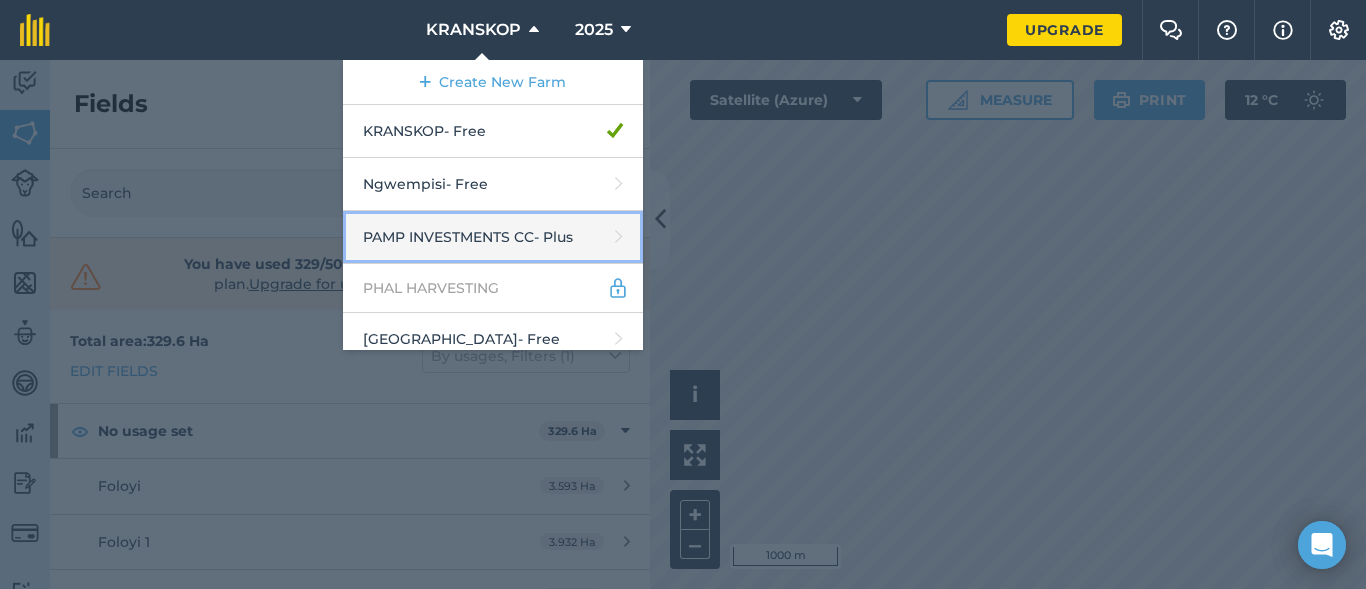 click on "PAMP INVESTMENTS CC  - Plus" at bounding box center [493, 237] 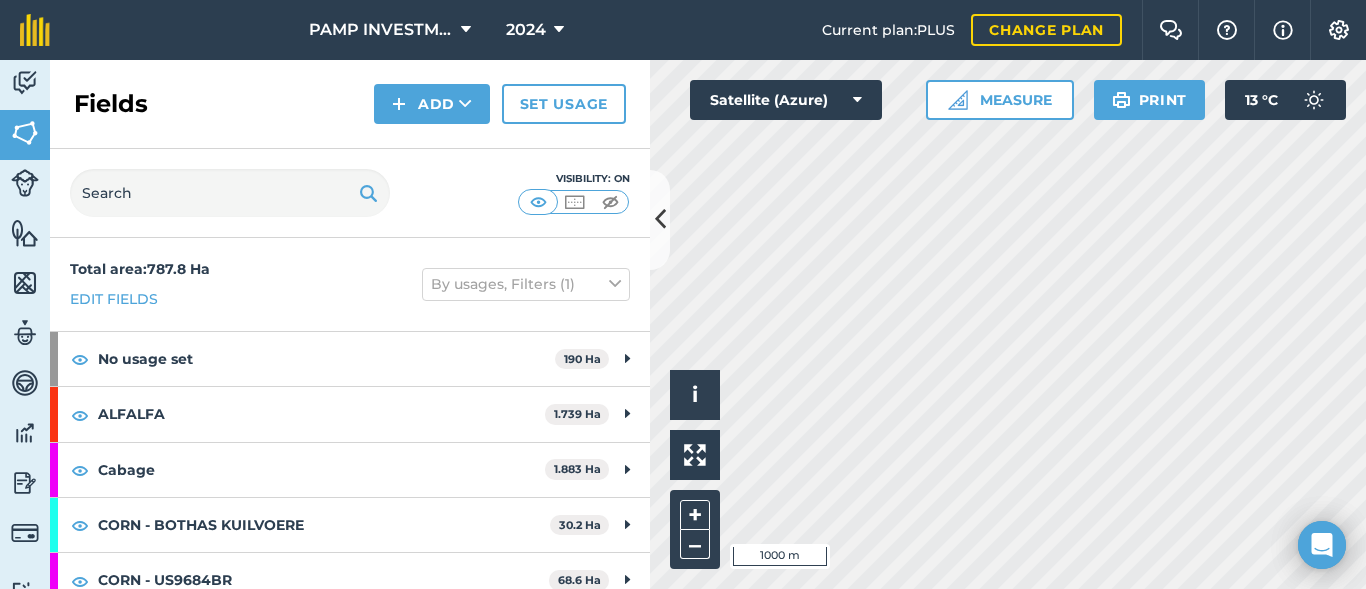 click on "Fields   Add   Set usage Visibility: On Total area :  787.8   Ha Edit fields By usages, Filters (1) No usage set 190   Ha D18 1.296   Ha L1 11.35   Ha L2 1.107   Ha L3 16   Ha L4 29.62   Ha OOM CAREL 1 11.07   Ha OOM CAREL 2 12.85   Ha OOM CAREL 3 47.39   Ha OOM CAREL 4 14.43   Ha OOM CAREL 5 7.939   Ha OOM CAREL 6 22.38   Ha OOM CAREL 7 14.52   Ha WP4 - 2 0.004614   Ha WP4 - 3 0.000147   Ha WP4 - 5 0.000129   Ha ALFALFA 1.739   Ha D16 0.6224   Ha D17 1.117   [PERSON_NAME] 1.883   Ha D20 0.6125   Ha D3 1.27   Ha CORN - BOTHAS KUILVOERE 30.2   Ha SL7 20.09   Ha SP3 3.478   Ha SP4 6.63   Ha CORN - US9684BR 68.6   Ha BL1 18.91   Ha BL11 12   Ha BL2 4.401   Ha BL7 3   Ha KP2 4.418   Ha NG11A 1.494   Ha NG11B 2.253   Ha NG11C 6.287   Ha SP2 15.84   Ha CORN - US9686R 10.84   Ha SL4 6.945   Ha SL8 2.968   Ha SL9a 0.9308   Ha CORN - US9692BR 44.02   Ha NG10 23 5.651   Ha NG10B23 4.085   Ha SL3 5.249   Ha SL5 13.09   Ha SL5 A 23 2.448   Ha SL6 3.845   Ha SP7 9.657   Ha EUCALYPTUS 4.814   Ha SO1B 4.814   [PERSON_NAME] 40.14   Ha" at bounding box center [350, 324] 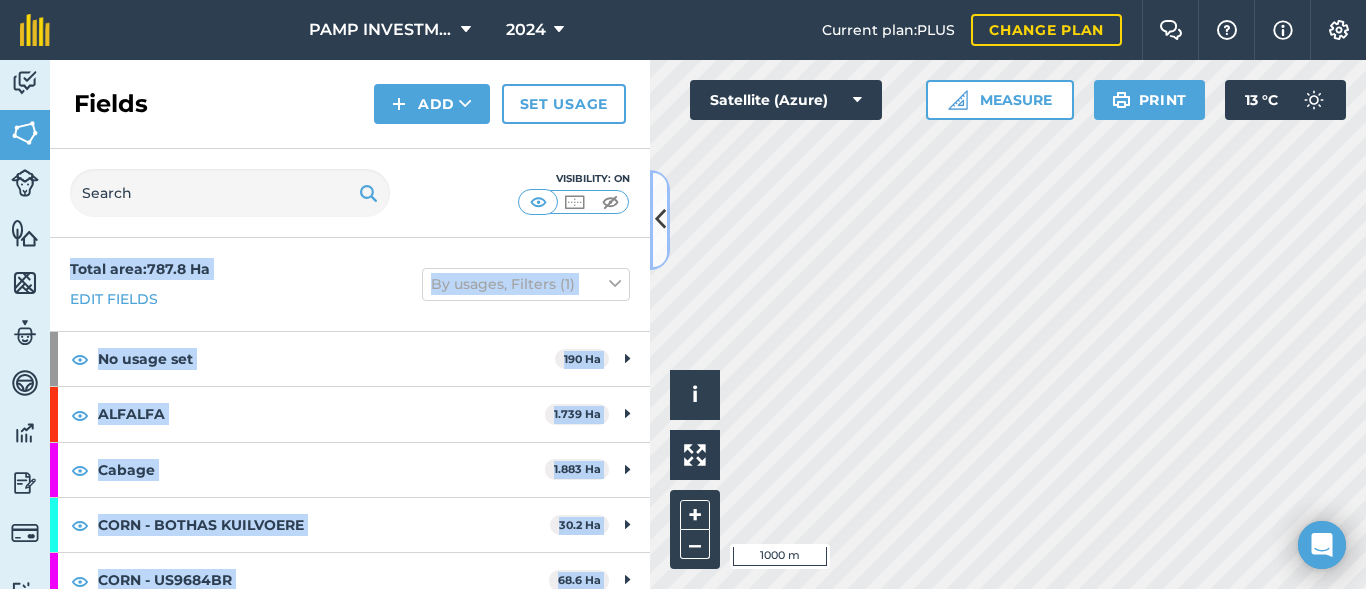 click at bounding box center [660, 219] 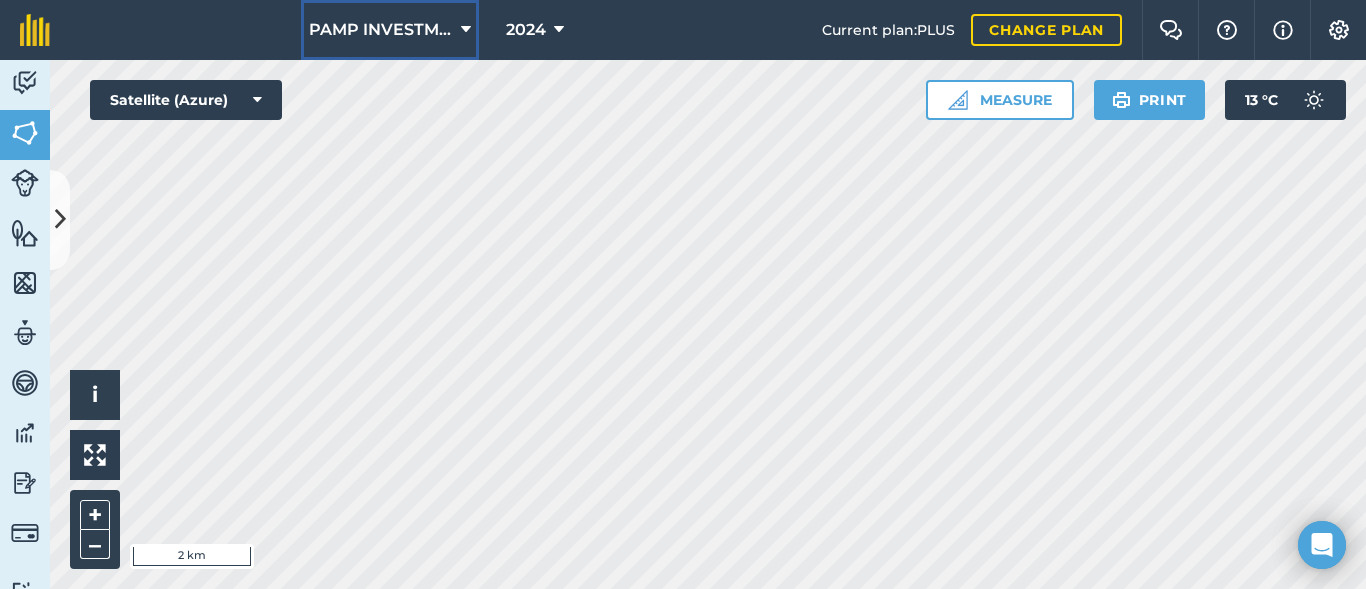 click at bounding box center [466, 30] 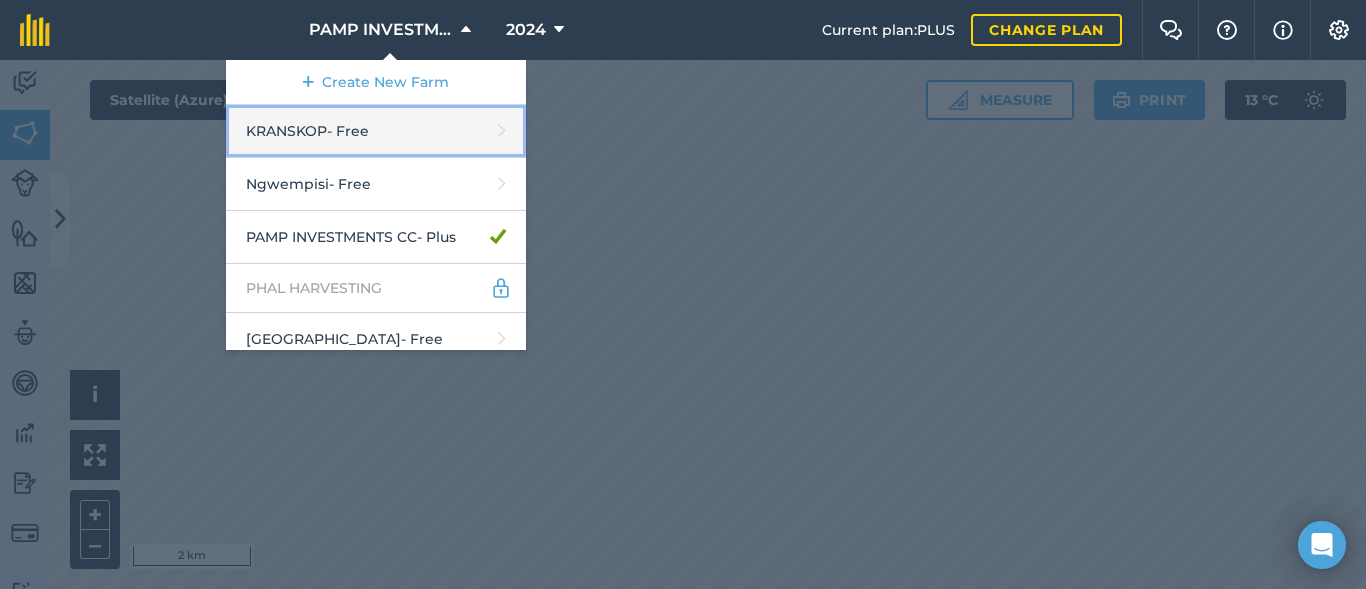 click on "KRANSKOP  - Free" at bounding box center (376, 131) 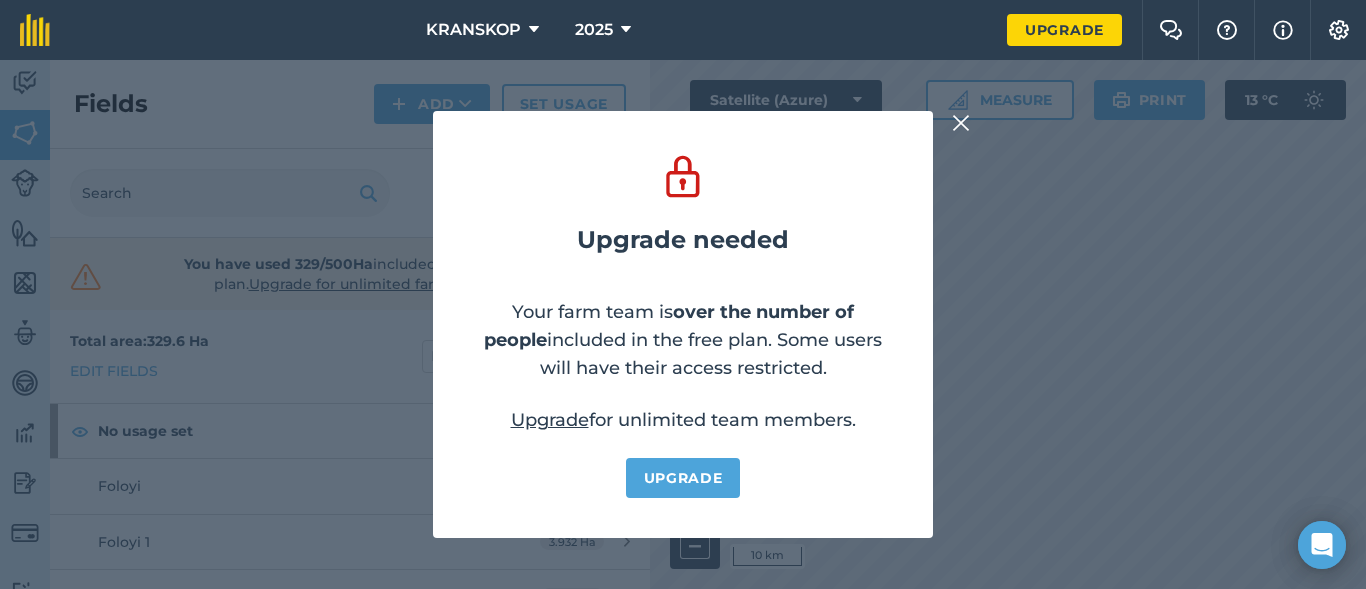 click at bounding box center (961, 123) 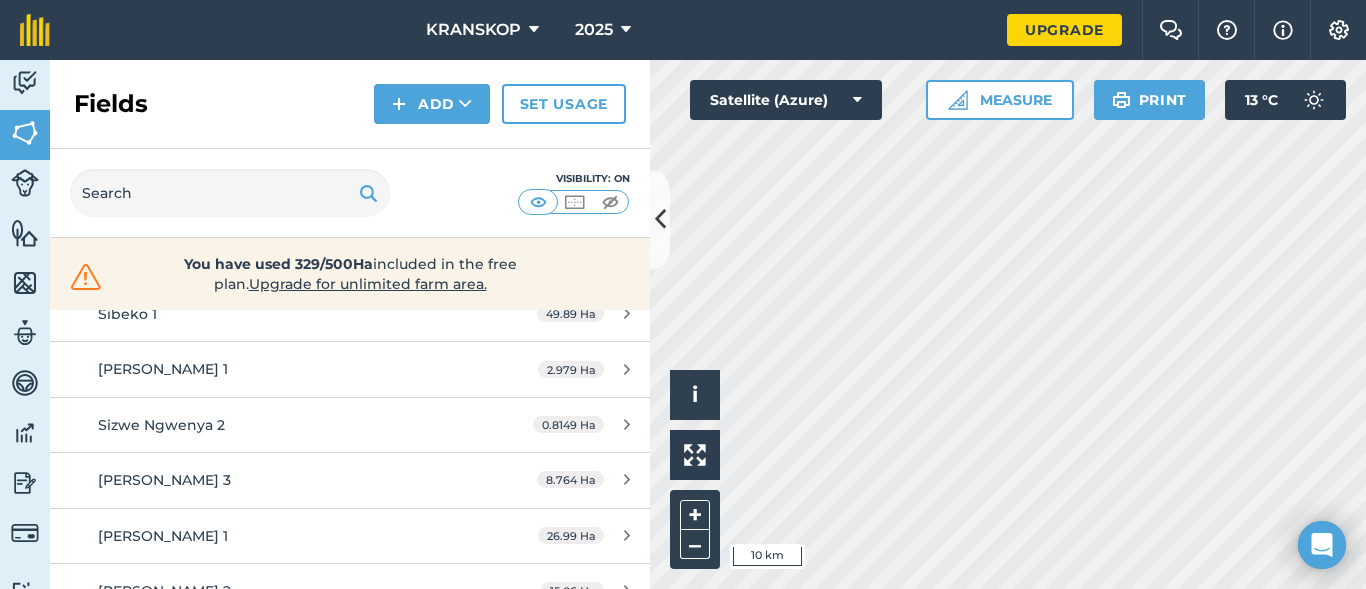 scroll, scrollTop: 2085, scrollLeft: 0, axis: vertical 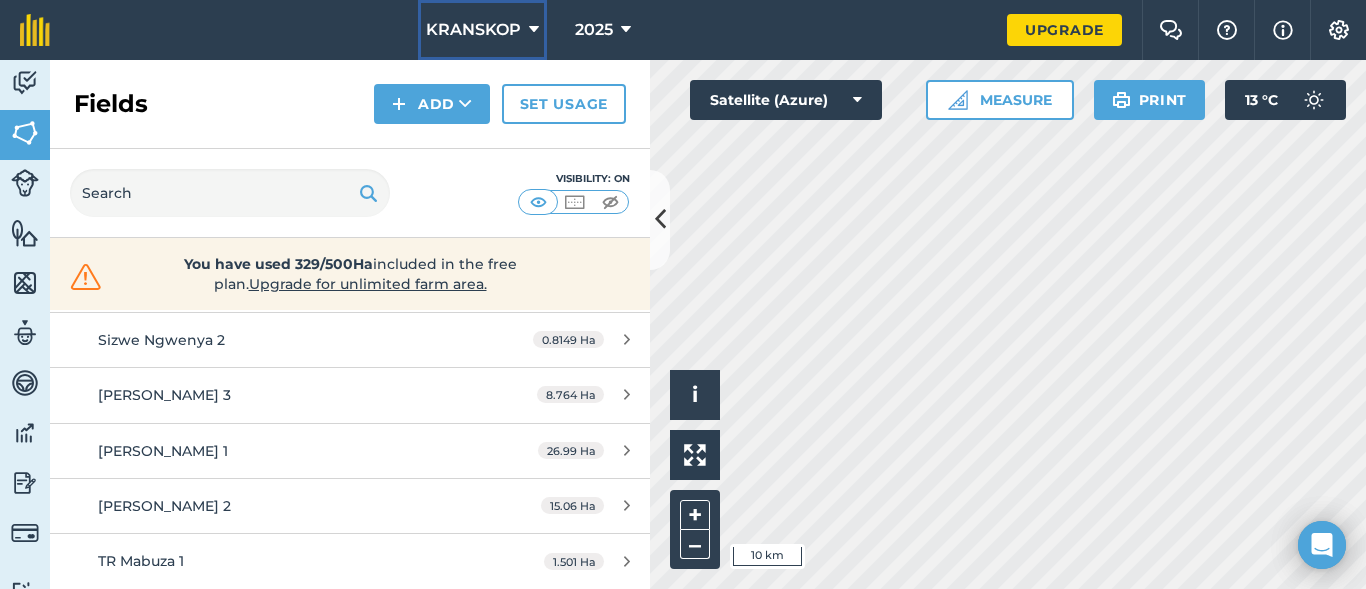 click on "KRANSKOP" at bounding box center [482, 30] 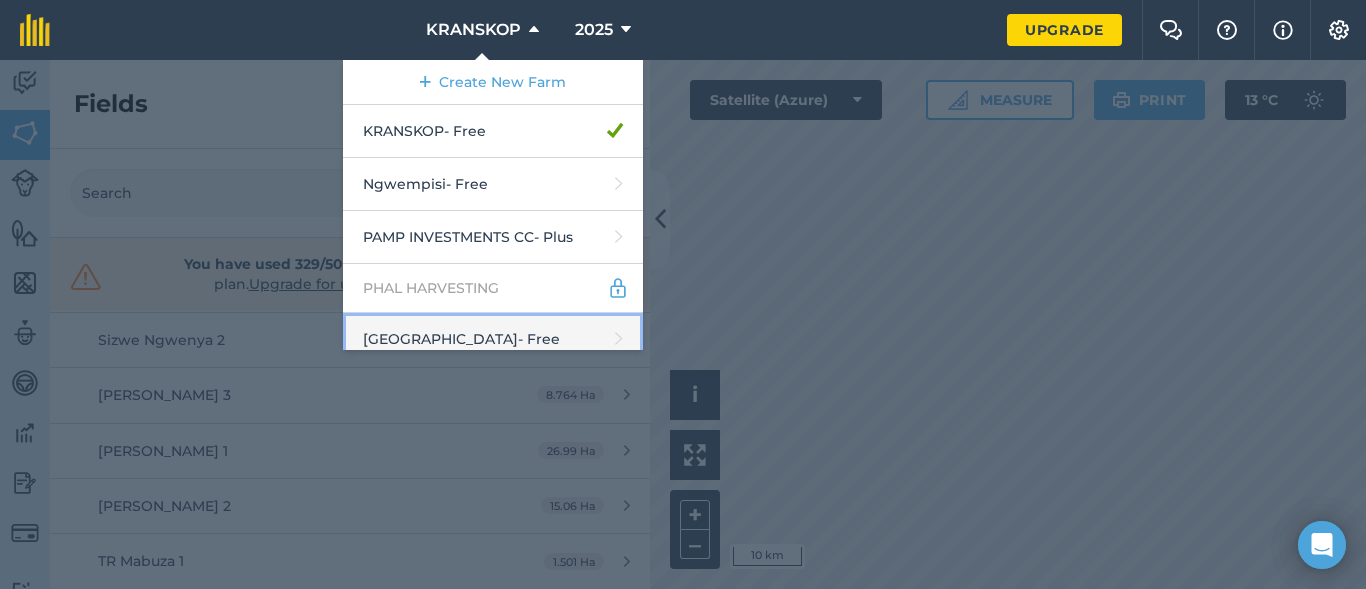 click on "[GEOGRAPHIC_DATA]  - Free" at bounding box center (493, 339) 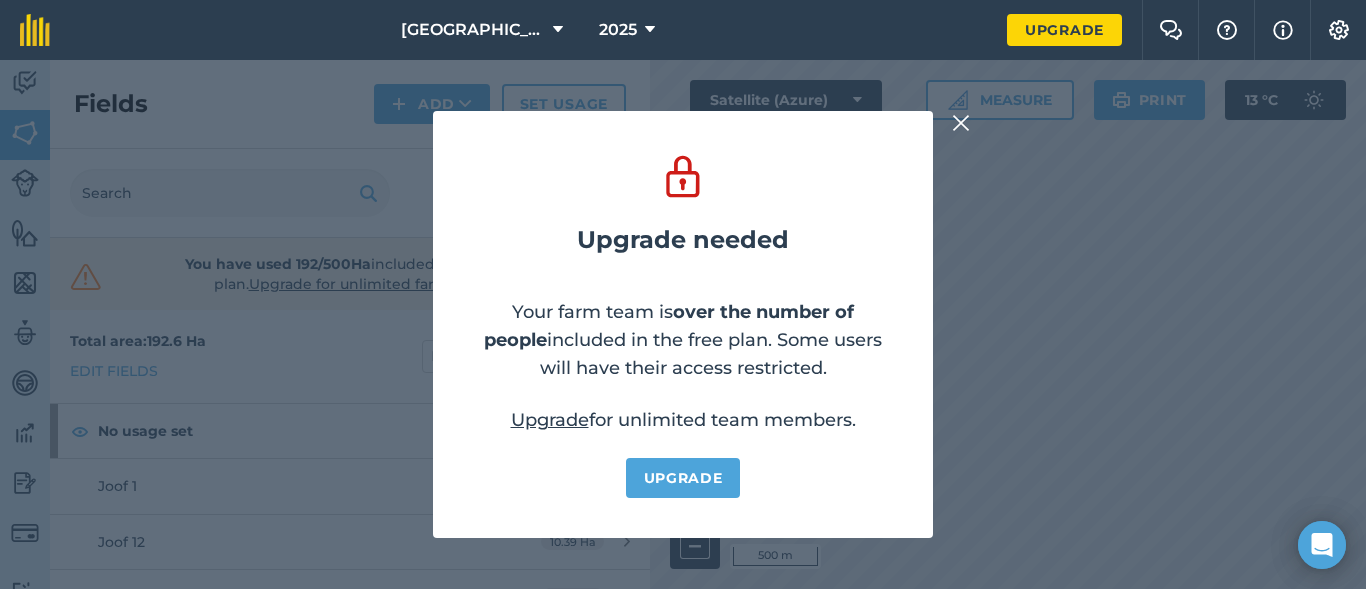 click at bounding box center (961, 123) 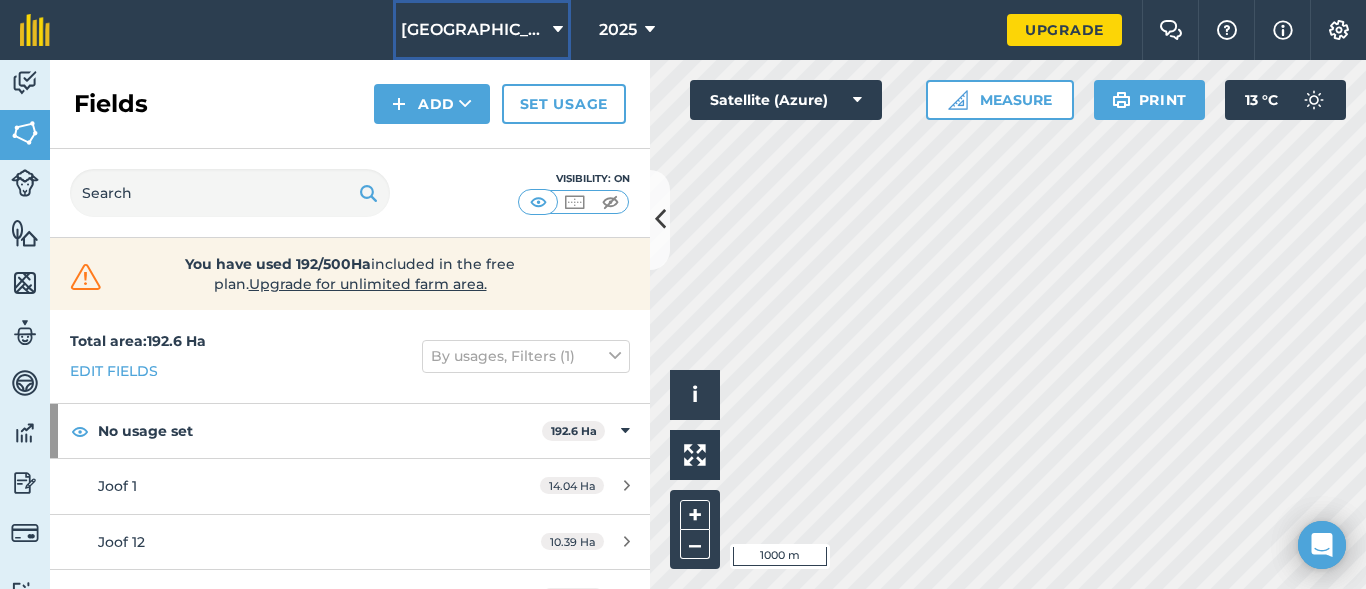 click on "[GEOGRAPHIC_DATA]" at bounding box center [482, 30] 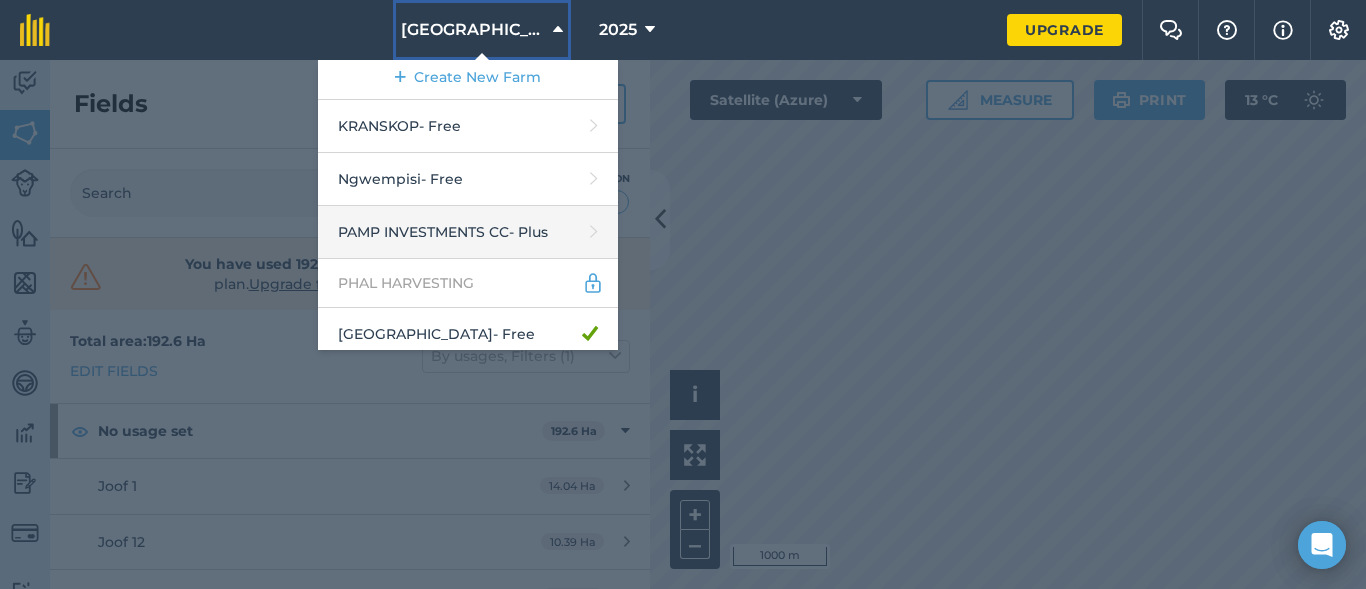 scroll, scrollTop: 0, scrollLeft: 0, axis: both 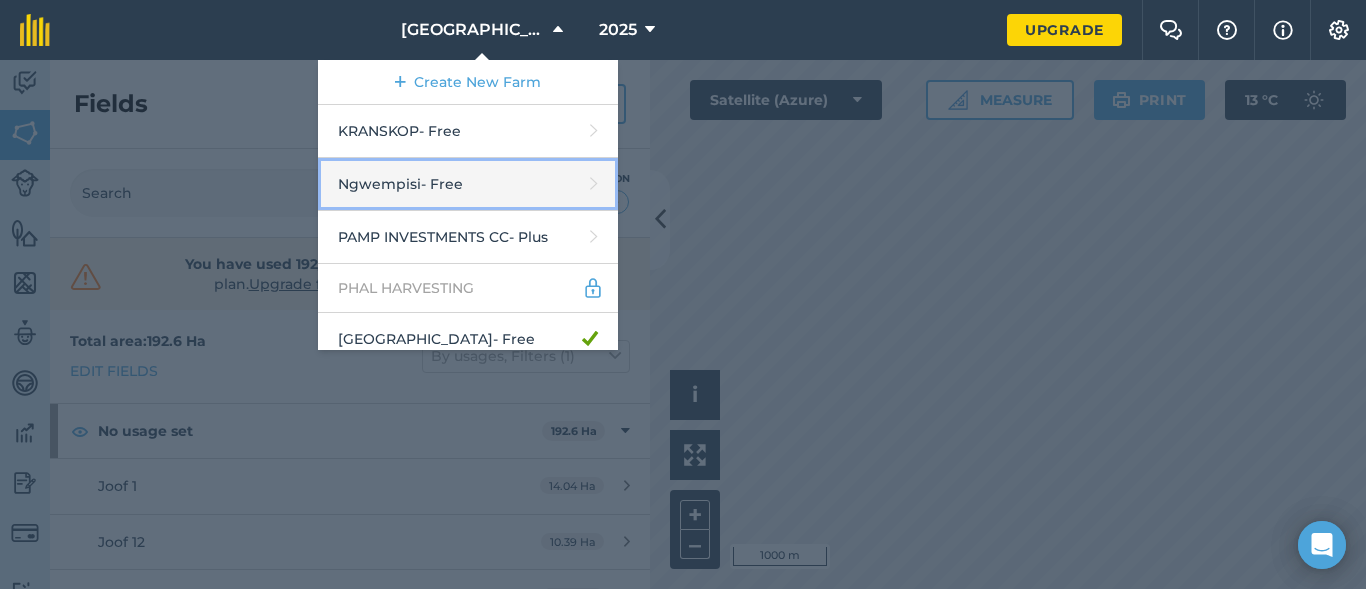 click on "Ngwempisi  - Free" at bounding box center [468, 184] 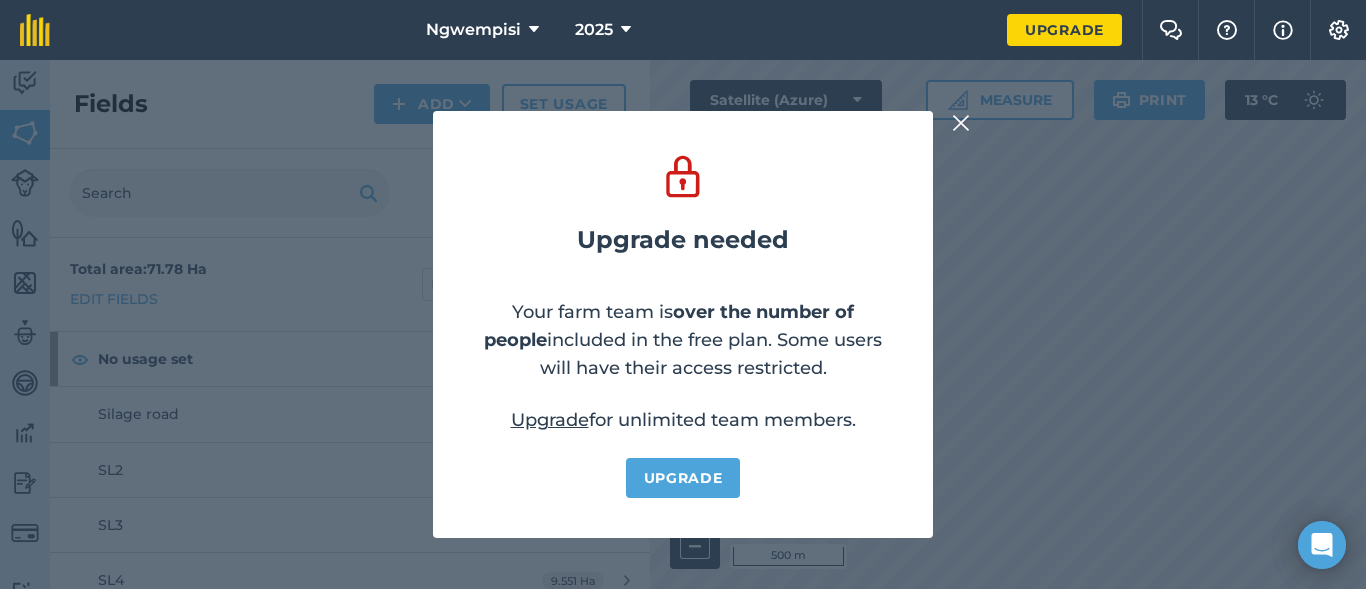 click at bounding box center [961, 123] 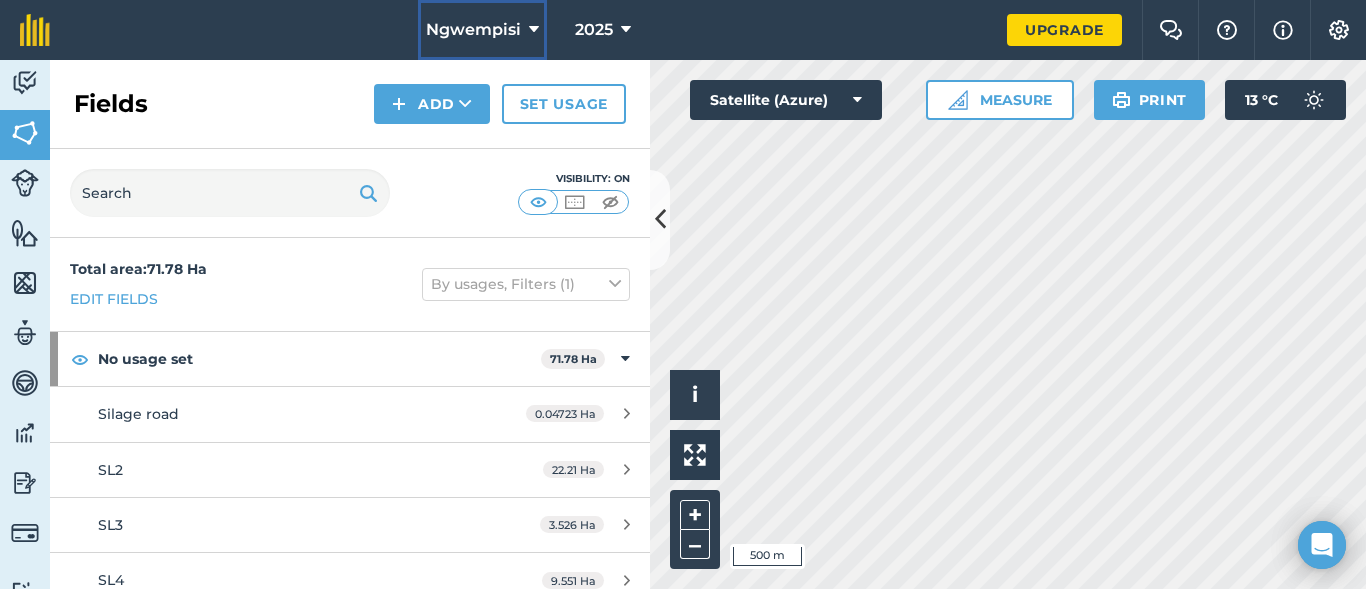 click on "Ngwempisi" at bounding box center (473, 30) 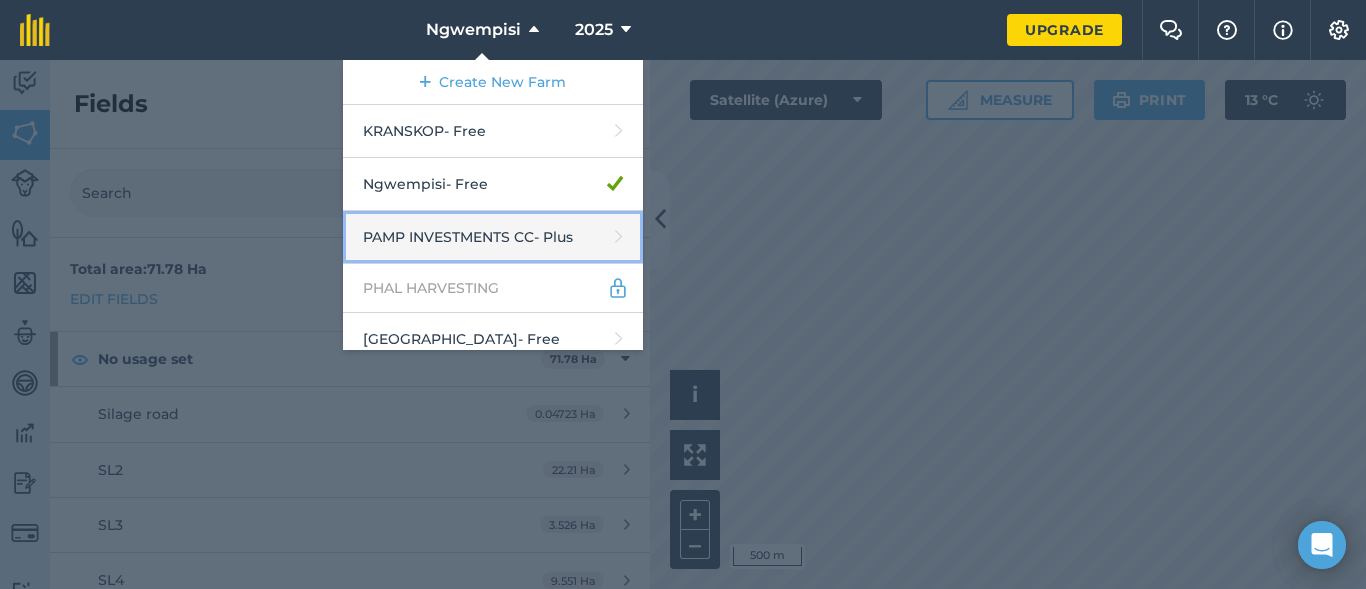 click on "PAMP INVESTMENTS CC  - Plus" at bounding box center (493, 237) 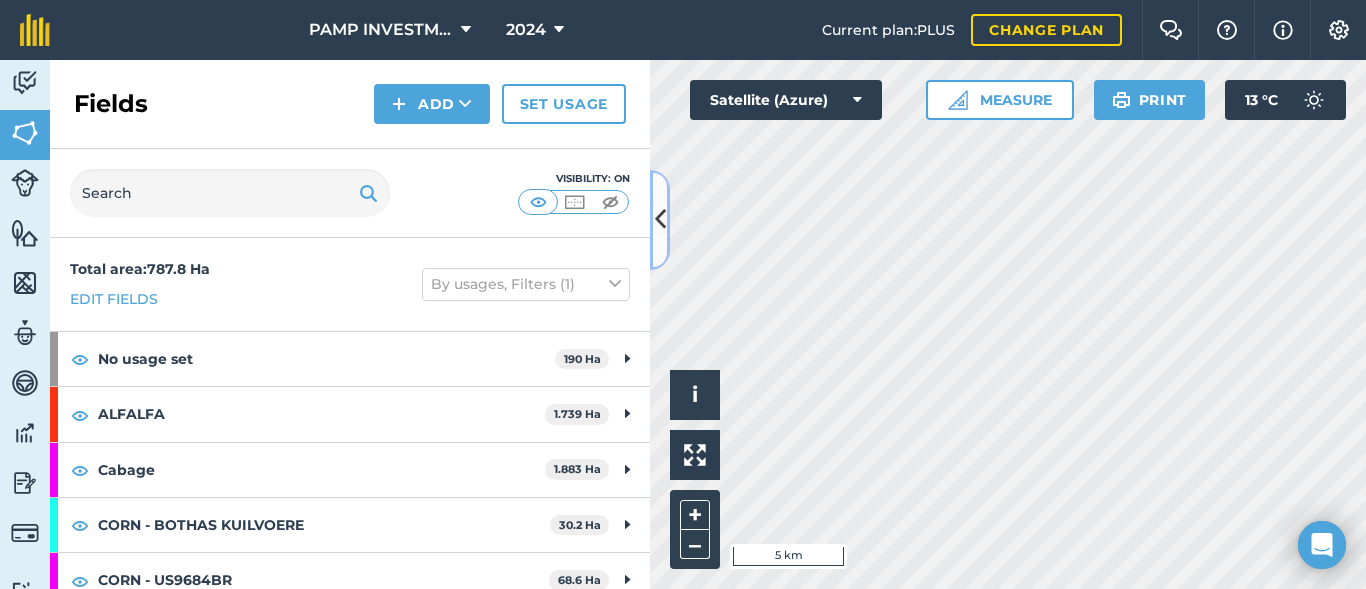 click at bounding box center (660, 219) 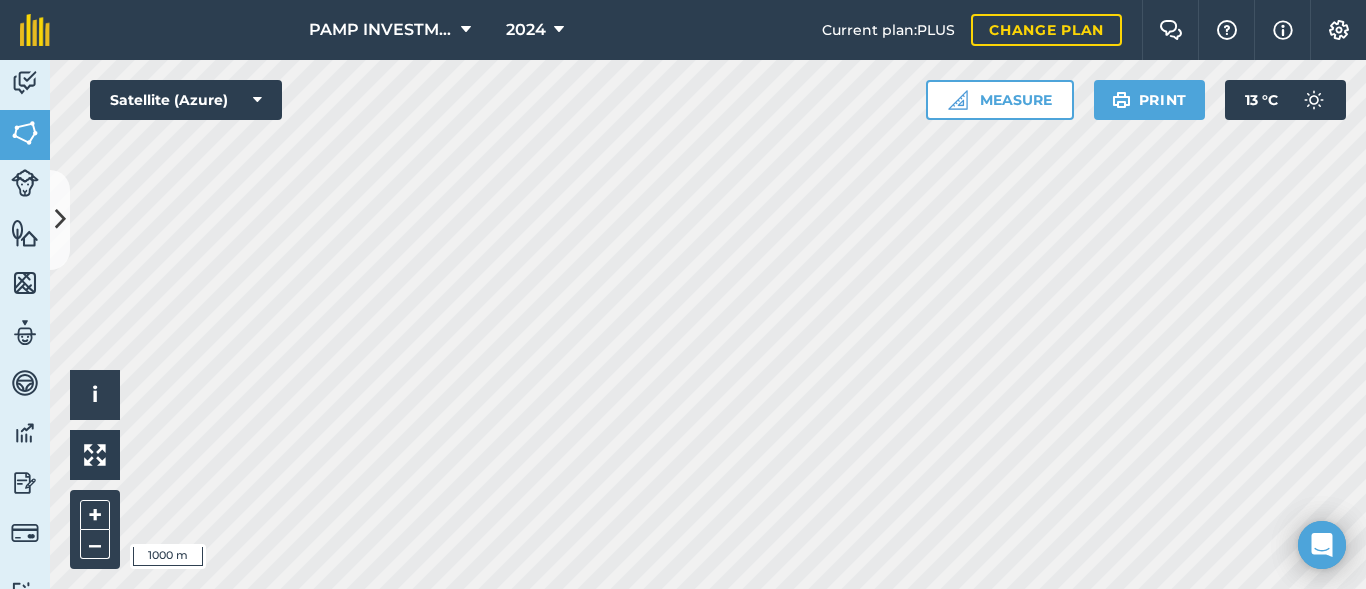 click on "PAMP INVESTMENTS CC 2024 Current plan :  PLUS   Change plan Farm Chat Help Info Settings PAMP INVESTMENTS CC  -  2024 Reproduced with the permission of  Microsoft Printed on  [DATE] Field usages No usage set ALFALFA BEANS - PAN9216 Cabage CORN - BOTHAS KUILVOERE CORN - DKC73-74BR CORN - DKC74-26R CORN - KKS 8408R CORN - KKS4410 CORN - PAN 5R-882BR CORN - PAN5R-582R CORN - US9684BR CORN - US9686R CORN - US9686R CORN - US9692BR Cover crop EUCALYPTUS Hay KKS8301 KKS8410 LG 31.743 LG31.745 LG31.746 LG31.750 LS8518 PAN 1644R PAN 4A-128 PAN 4R-511R Pan 4R-528R PAN 5A-182 PAN 5A-291 Pannar trail seed PINE SC 701 Soyabeans PAN1521R SOYABEANS PAN1532R Soyabeans PAN1623R SOYBEANS - D2 SOYBEANS - DM 5351 SOYBEANS - DM5953RSF SOYBEANS - DM68R09RSF SOYBEANS - [PERSON_NAME] karoo SOYBEANS - LG60155R SOYBEANS - new Donmario SOYBEANS - P64T39 SOYBEANS - PAN 1588R SUGARBEANS US9686R US9749 Wheat  WHEAT - wheat lima grain Yard Yard Ground YARD GROUND Feature types 1.2m Fence 5 Line Borehole Cattle Kraal.  House" at bounding box center (683, 294) 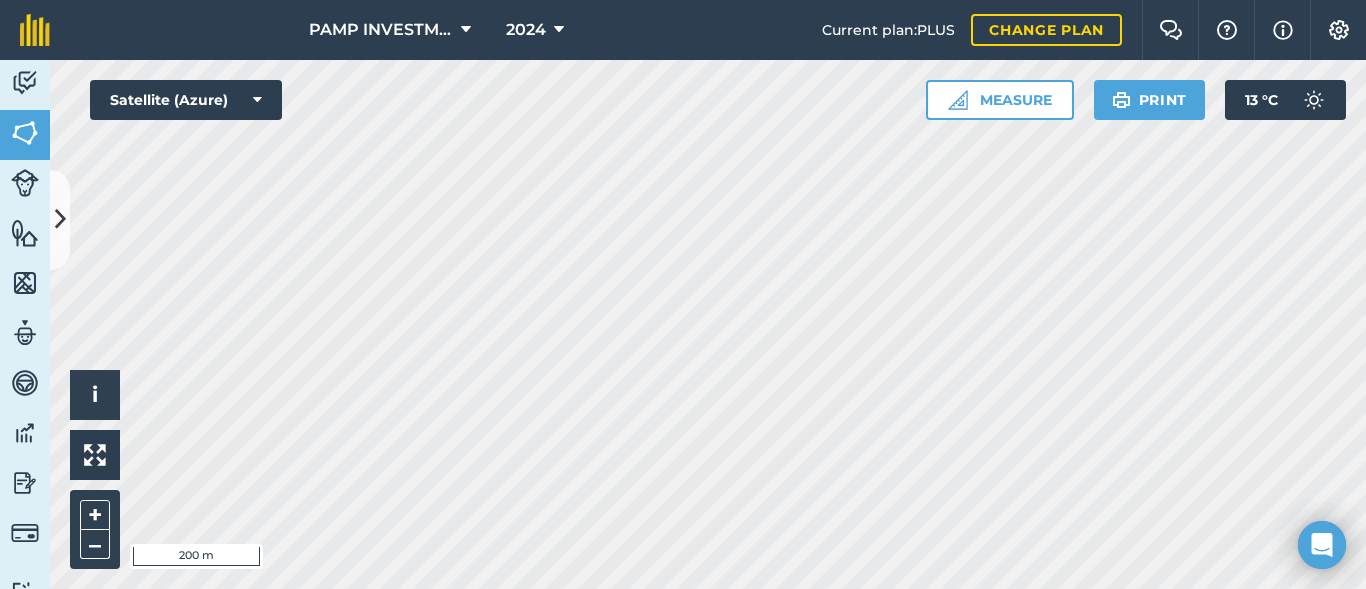 click on "PAMP INVESTMENTS CC 2024 Current plan :  PLUS   Change plan Farm Chat Help Info Settings PAMP INVESTMENTS CC  -  2024 Reproduced with the permission of  Microsoft Printed on  [DATE] Field usages No usage set ALFALFA BEANS - PAN9216 Cabage CORN - BOTHAS KUILVOERE CORN - DKC73-74BR CORN - DKC74-26R CORN - KKS 8408R CORN - KKS4410 CORN - PAN 5R-882BR CORN - PAN5R-582R CORN - US9684BR CORN - US9686R CORN - US9686R CORN - US9692BR Cover crop EUCALYPTUS Hay KKS8301 KKS8410 LG 31.743 LG31.745 LG31.746 LG31.750 LS8518 PAN 1644R PAN 4A-128 PAN 4R-511R Pan 4R-528R PAN 5A-182 PAN 5A-291 Pannar trail seed PINE SC 701 Soyabeans PAN1521R SOYABEANS PAN1532R Soyabeans PAN1623R SOYBEANS - D2 SOYBEANS - DM 5351 SOYBEANS - DM5953RSF SOYBEANS - DM68R09RSF SOYBEANS - [PERSON_NAME] karoo SOYBEANS - LG60155R SOYBEANS - new Donmario SOYBEANS - P64T39 SOYBEANS - PAN 1588R SUGARBEANS US9686R US9749 Wheat  WHEAT - wheat lima grain Yard Yard Ground YARD GROUND Feature types 1.2m Fence 5 Line Borehole Cattle Kraal.  House" at bounding box center [683, 294] 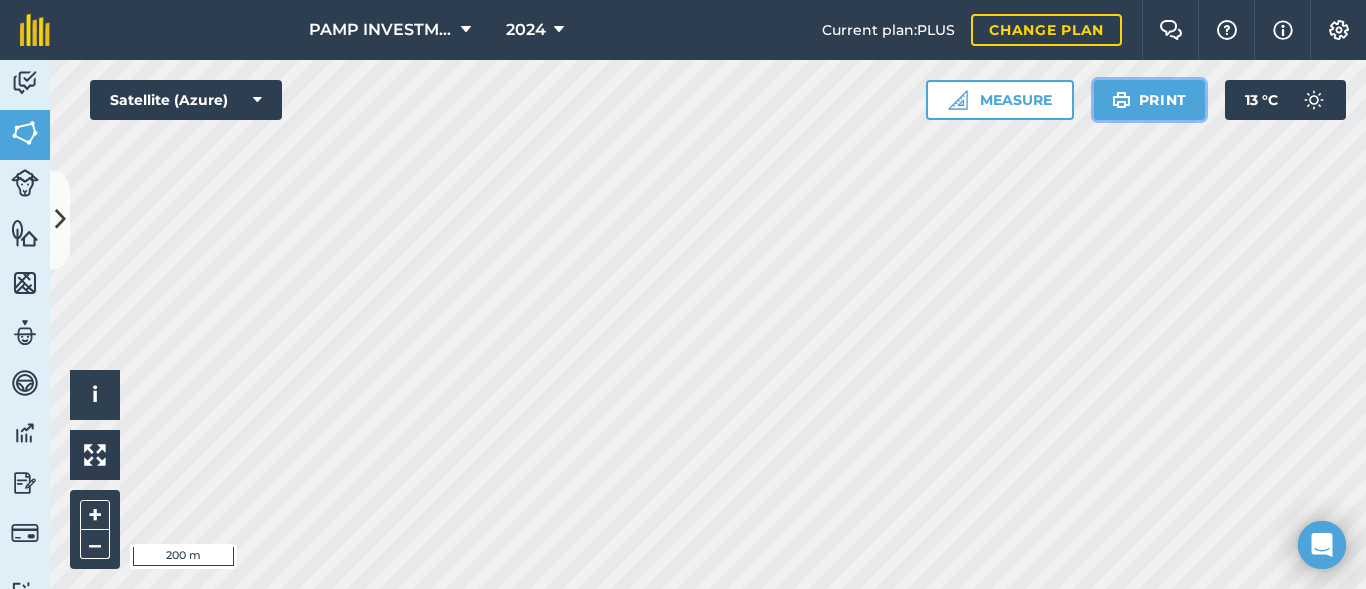 click on "Print" at bounding box center [1150, 100] 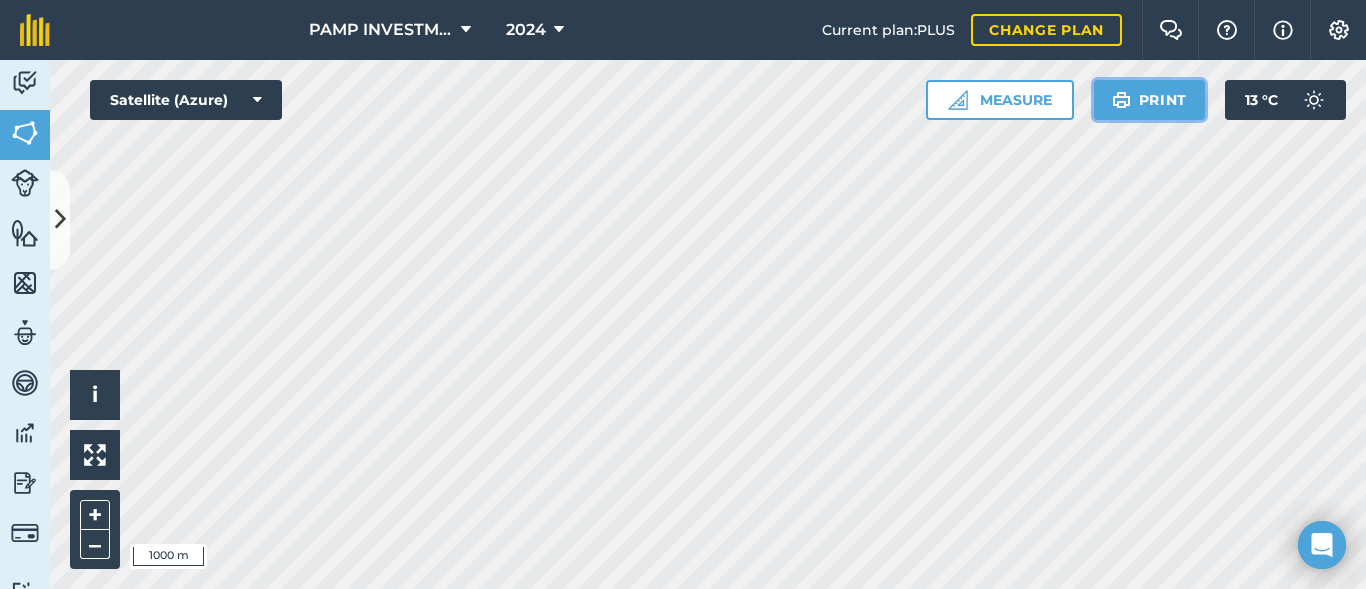 click on "Print" at bounding box center (1150, 100) 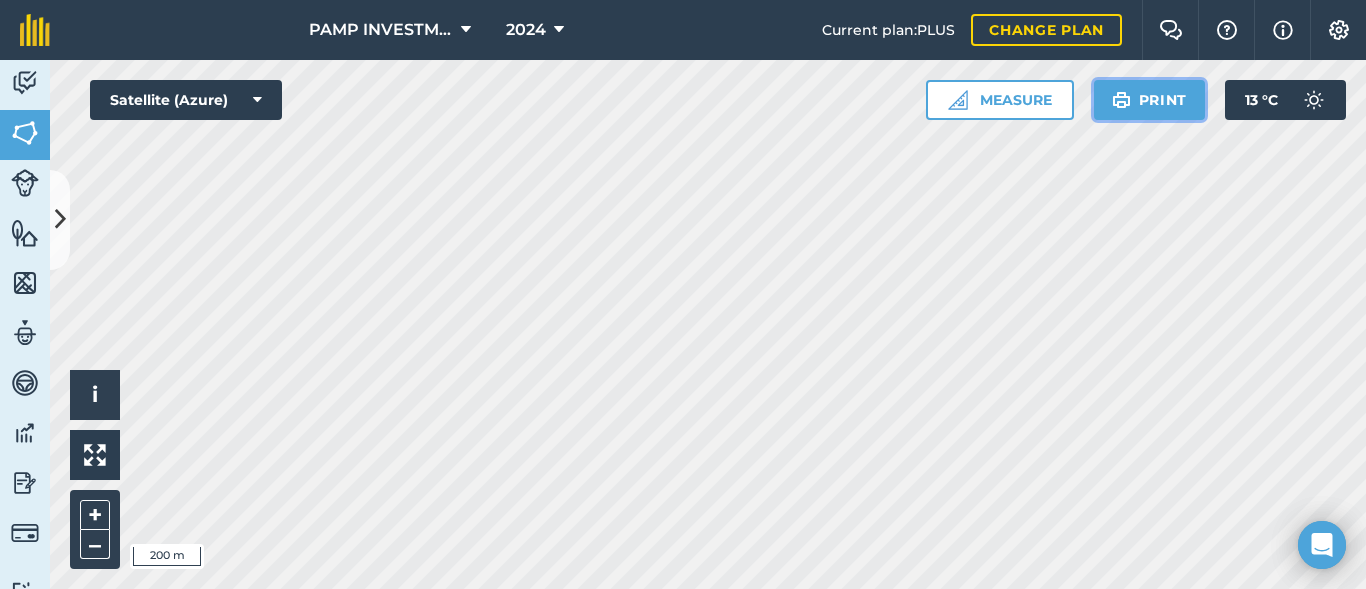 click on "Print" at bounding box center [1150, 100] 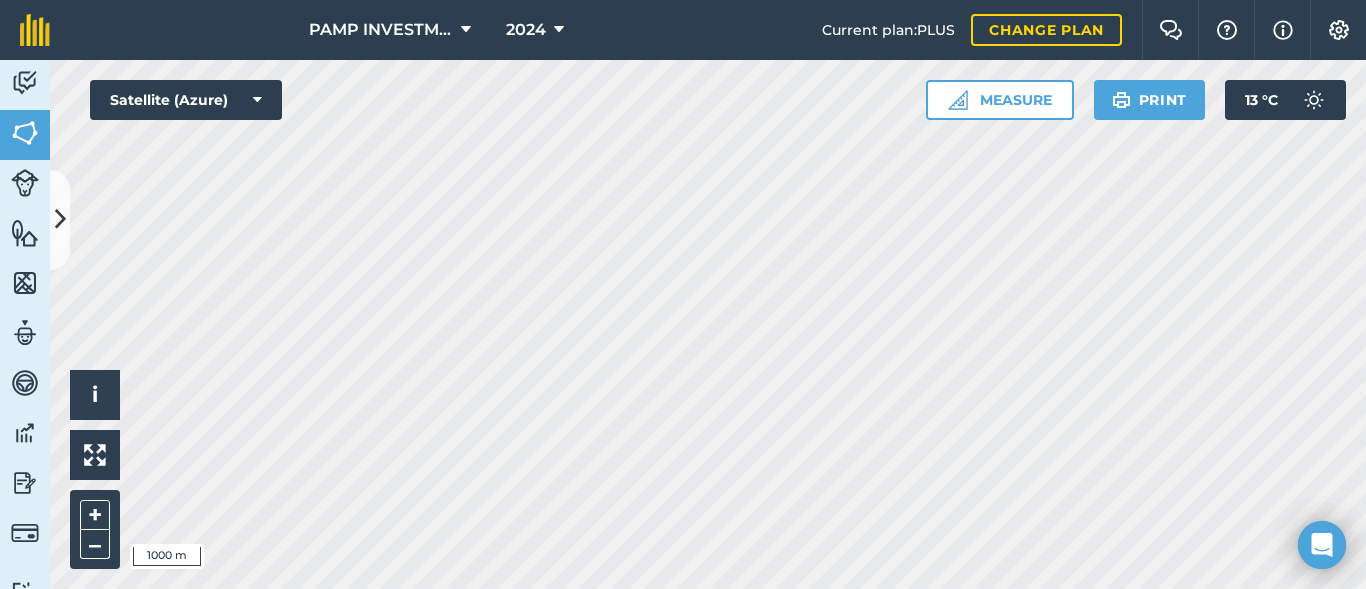 click on "PAMP INVESTMENTS CC 2024 Current plan :  PLUS   Change plan Farm Chat Help Info Settings PAMP INVESTMENTS CC  -  2024 Reproduced with the permission of  Microsoft Printed on  [DATE] Field usages No usage set ALFALFA BEANS - PAN9216 Cabage CORN - BOTHAS KUILVOERE CORN - DKC73-74BR CORN - DKC74-26R CORN - KKS 8408R CORN - KKS4410 CORN - PAN 5R-882BR CORN - PAN5R-582R CORN - US9684BR CORN - US9686R CORN - US9686R CORN - US9692BR Cover crop EUCALYPTUS Hay KKS8301 KKS8410 LG 31.743 LG31.745 LG31.746 LG31.750 LS8518 PAN 1644R PAN 4A-128 PAN 4R-511R Pan 4R-528R PAN 5A-182 PAN 5A-291 Pannar trail seed PINE SC 701 Soyabeans PAN1521R SOYABEANS PAN1532R Soyabeans PAN1623R SOYBEANS - D2 SOYBEANS - DM 5351 SOYBEANS - DM5953RSF SOYBEANS - DM68R09RSF SOYBEANS - [PERSON_NAME] karoo SOYBEANS - LG60155R SOYBEANS - new Donmario SOYBEANS - P64T39 SOYBEANS - PAN 1588R SUGARBEANS US9686R US9749 Wheat  WHEAT - wheat lima grain Yard Yard Ground YARD GROUND Feature types 1.2m Fence 5 Line Borehole Cattle Kraal.  House" at bounding box center (683, 294) 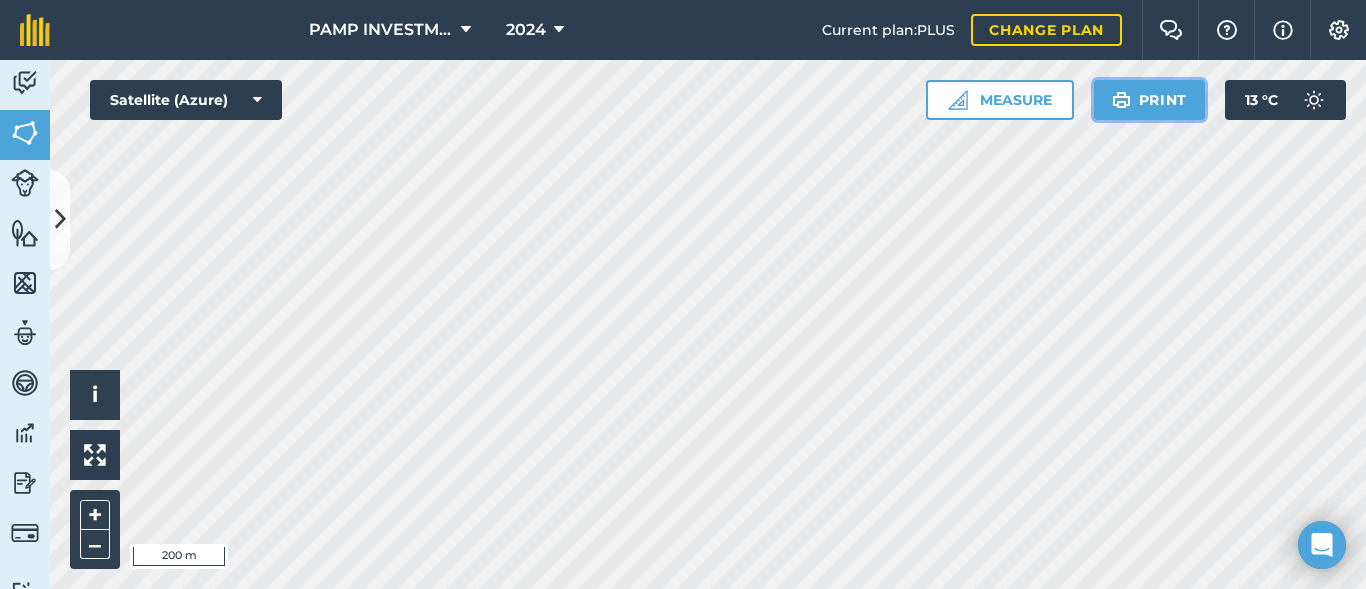 click at bounding box center (1121, 100) 